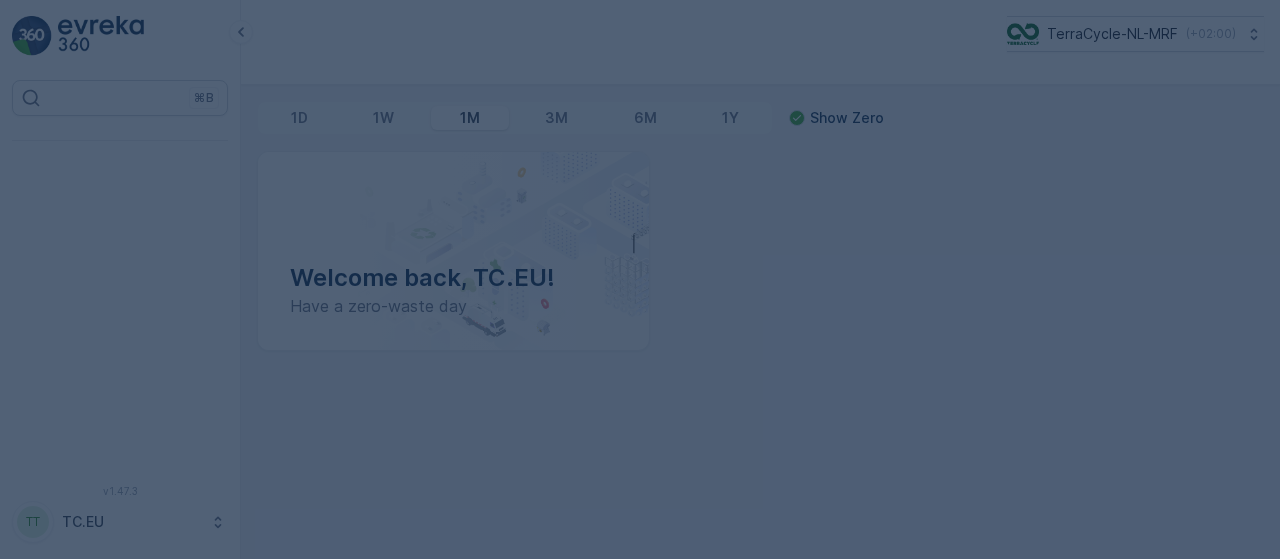 scroll, scrollTop: 0, scrollLeft: 0, axis: both 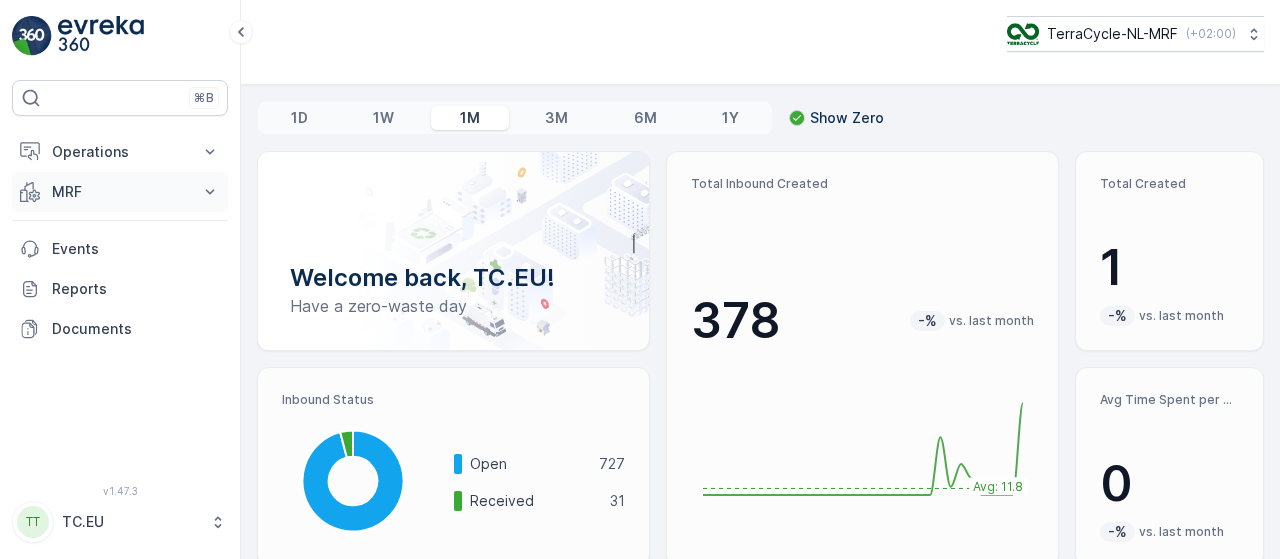 click 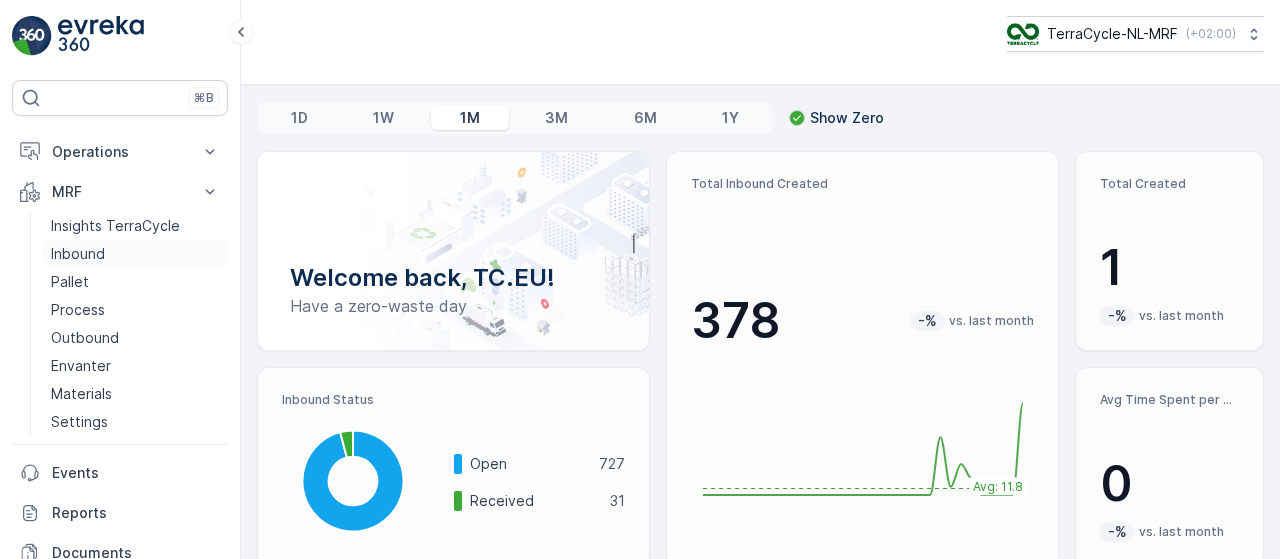 click on "Inbound" at bounding box center [135, 254] 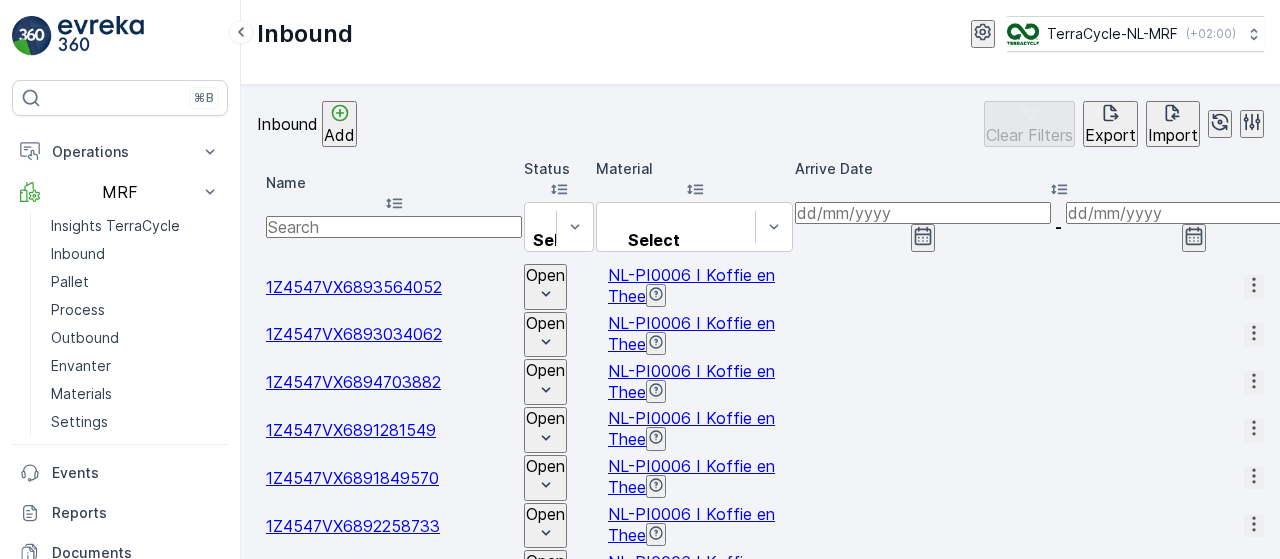 click at bounding box center (923, 213) 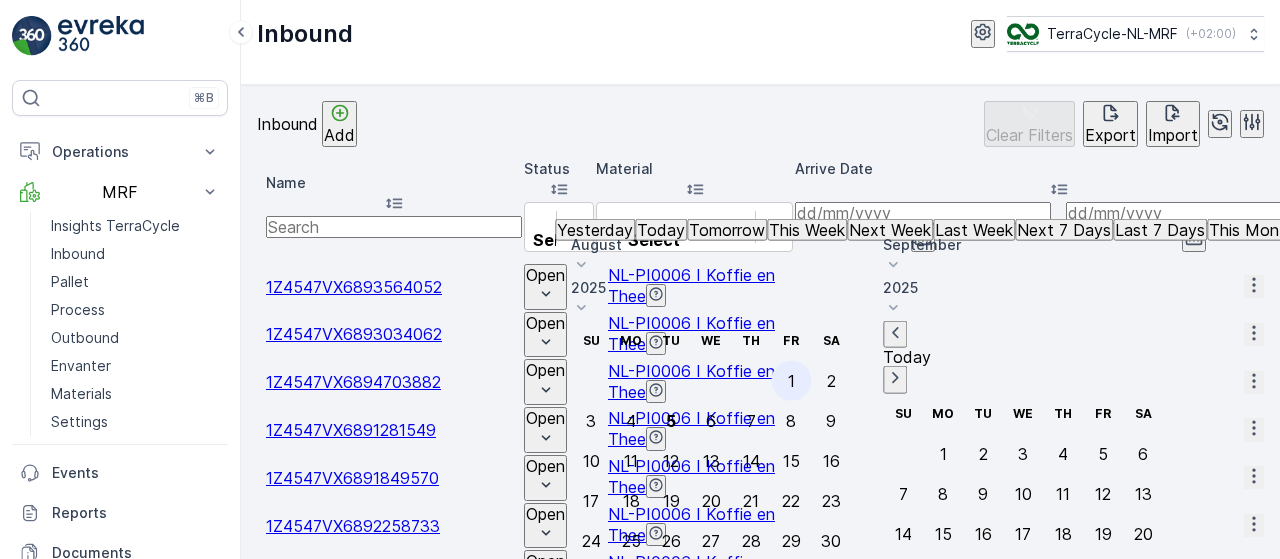 click on "1" at bounding box center (791, 381) 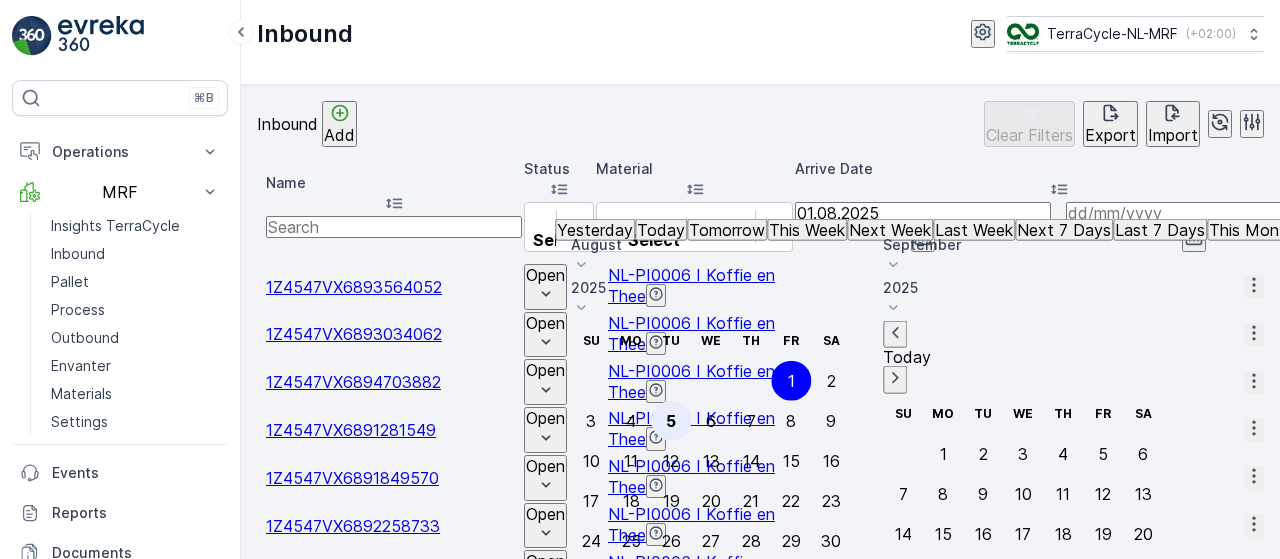 click on "5" at bounding box center (671, 421) 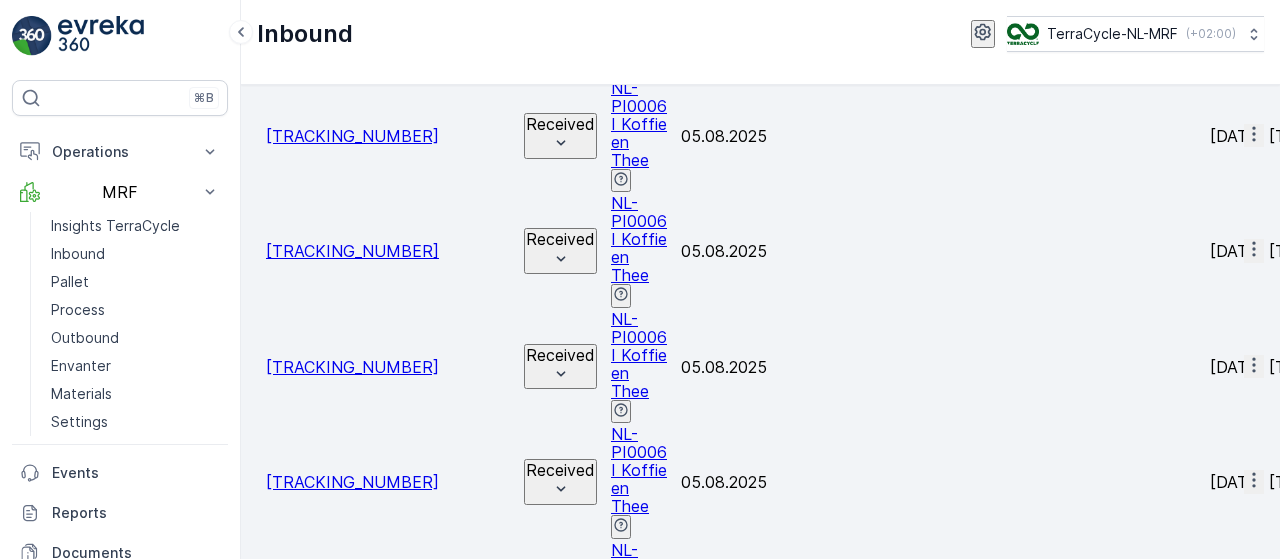 scroll, scrollTop: 2145, scrollLeft: 0, axis: vertical 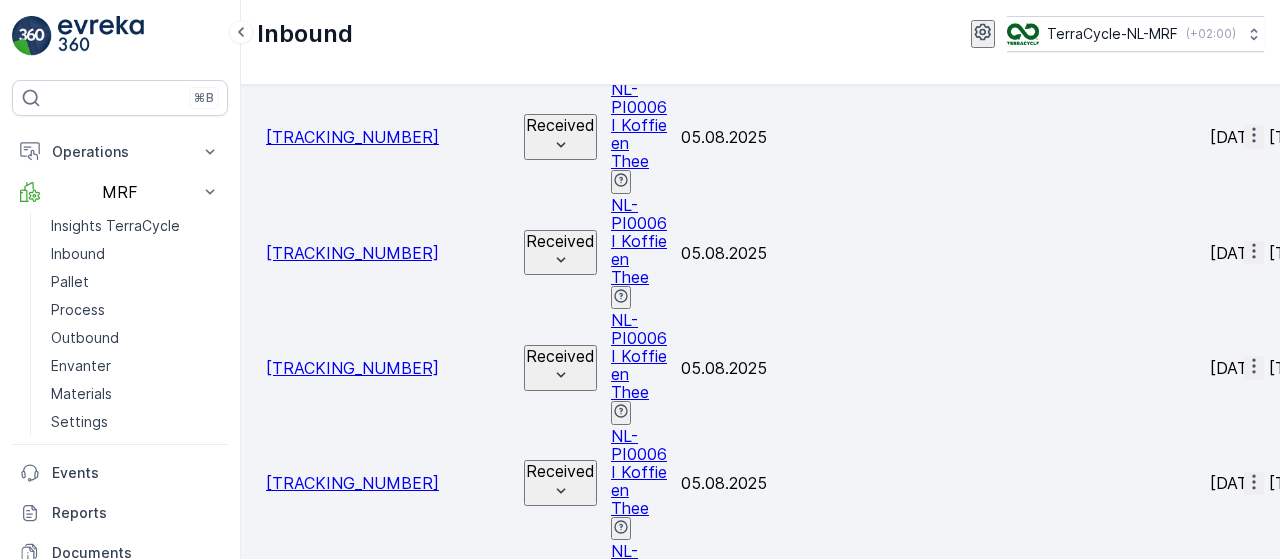 click on "2" at bounding box center (278, 3981) 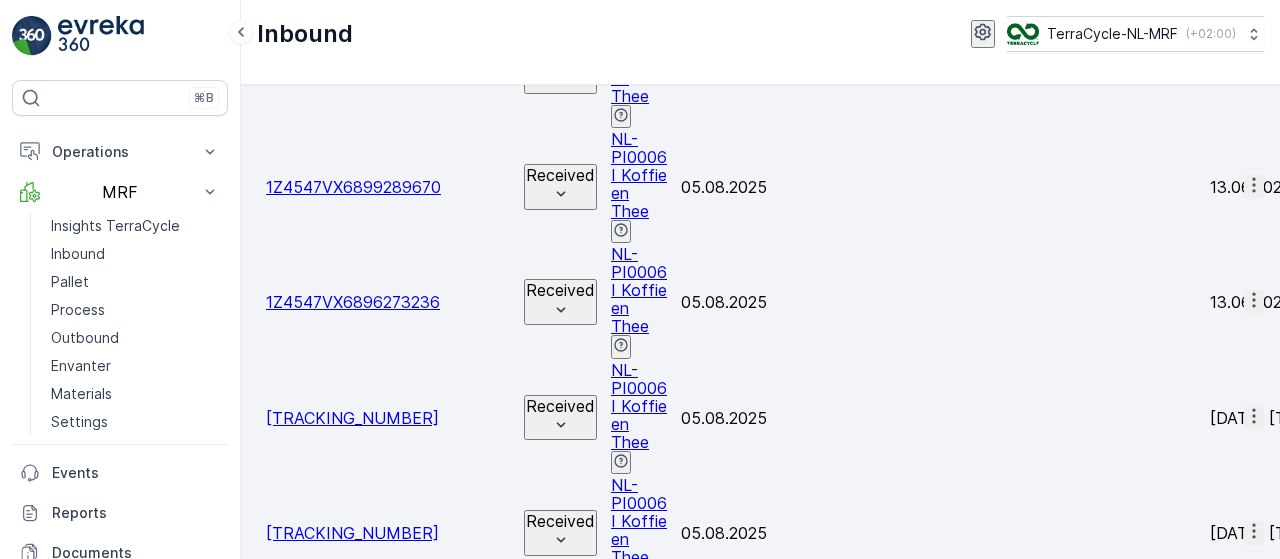scroll, scrollTop: 2145, scrollLeft: 0, axis: vertical 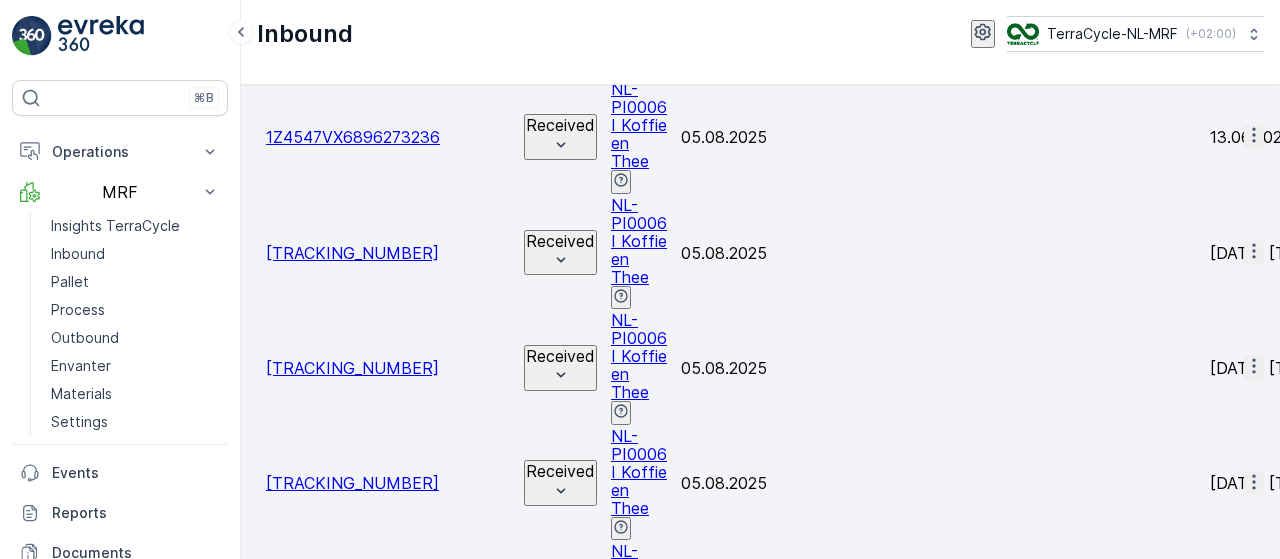 click on "3" at bounding box center (288, 3945) 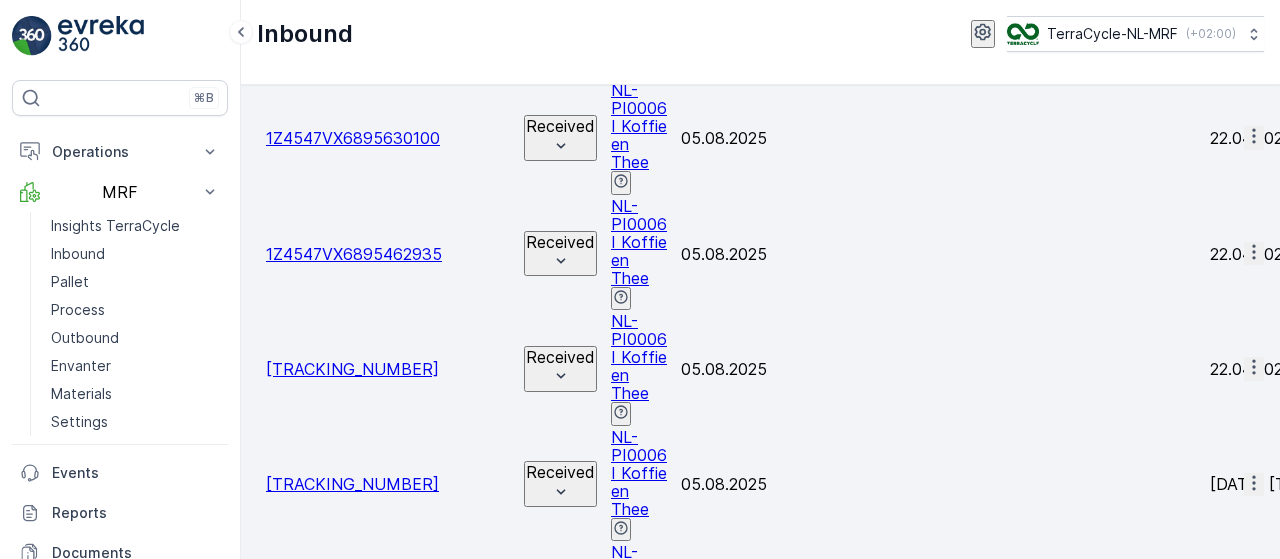 scroll, scrollTop: 2145, scrollLeft: 0, axis: vertical 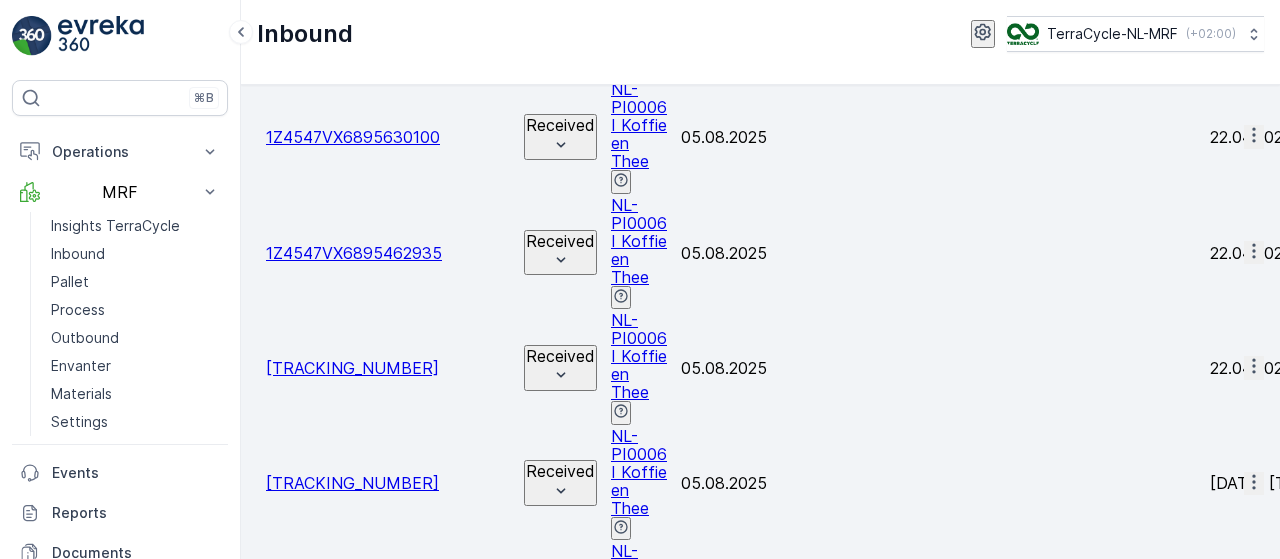 click on "4" at bounding box center [298, 3981] 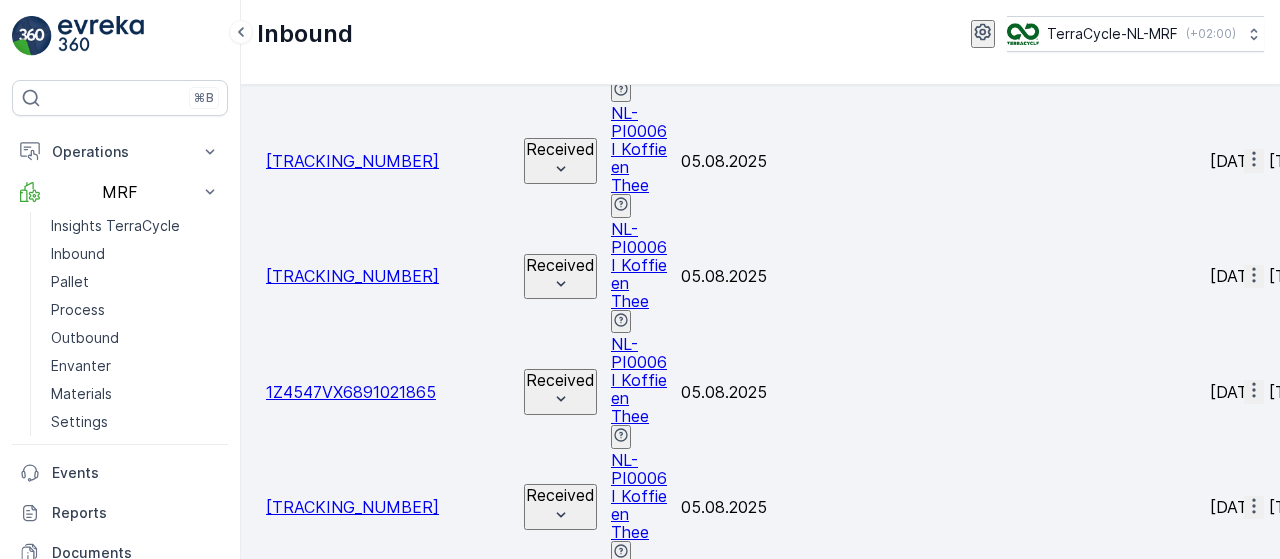 scroll, scrollTop: 657, scrollLeft: 0, axis: vertical 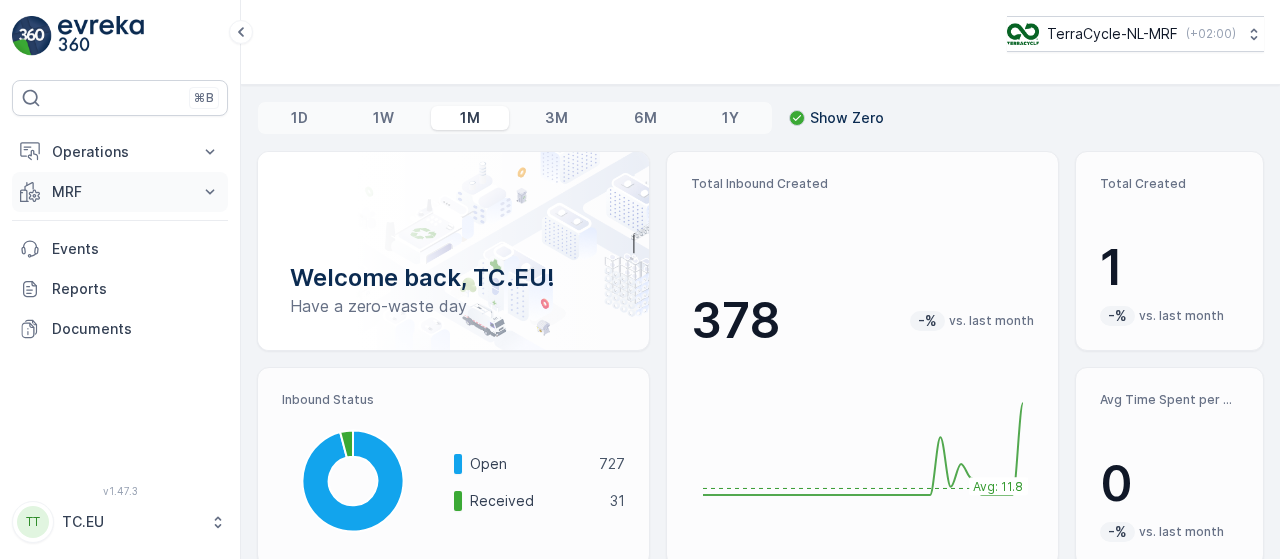 click 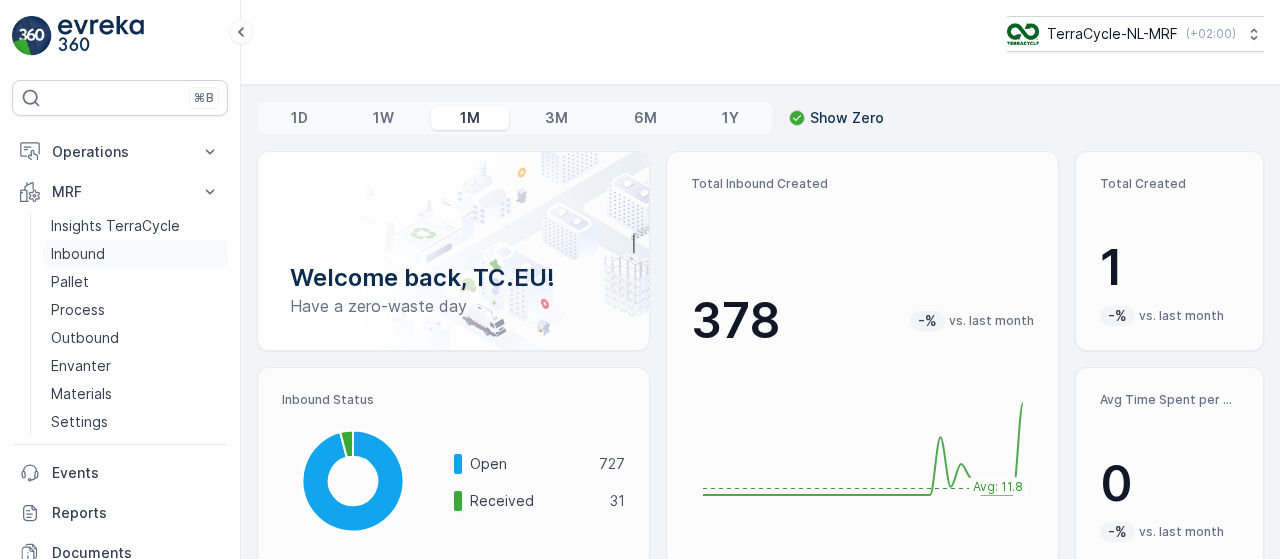 click on "Inbound" at bounding box center [135, 254] 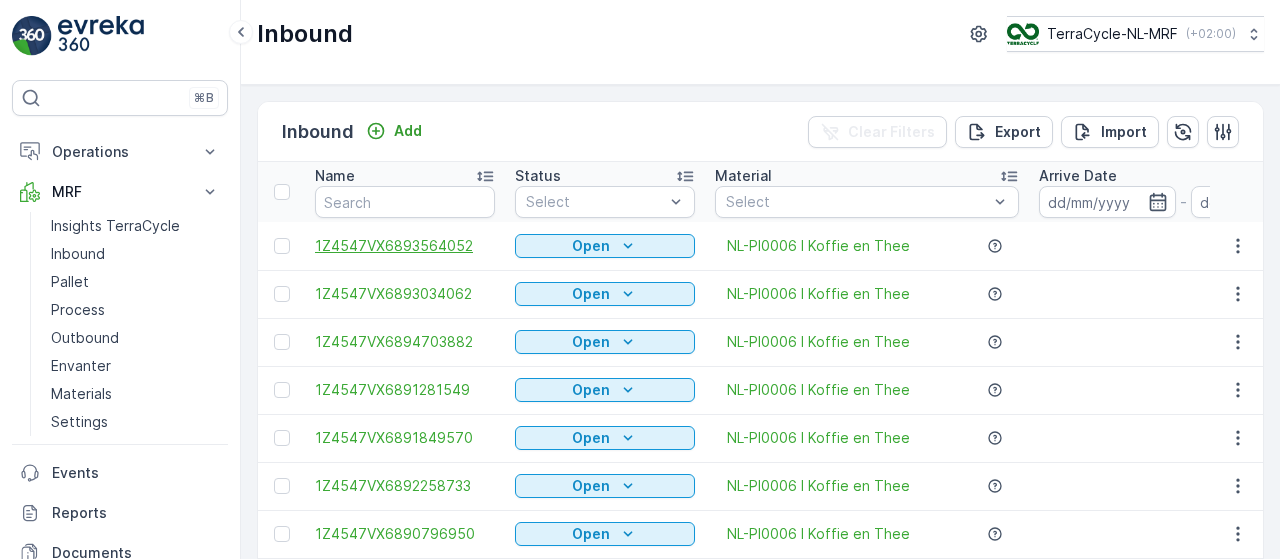 click on "1Z4547VX6893564052" at bounding box center [405, 246] 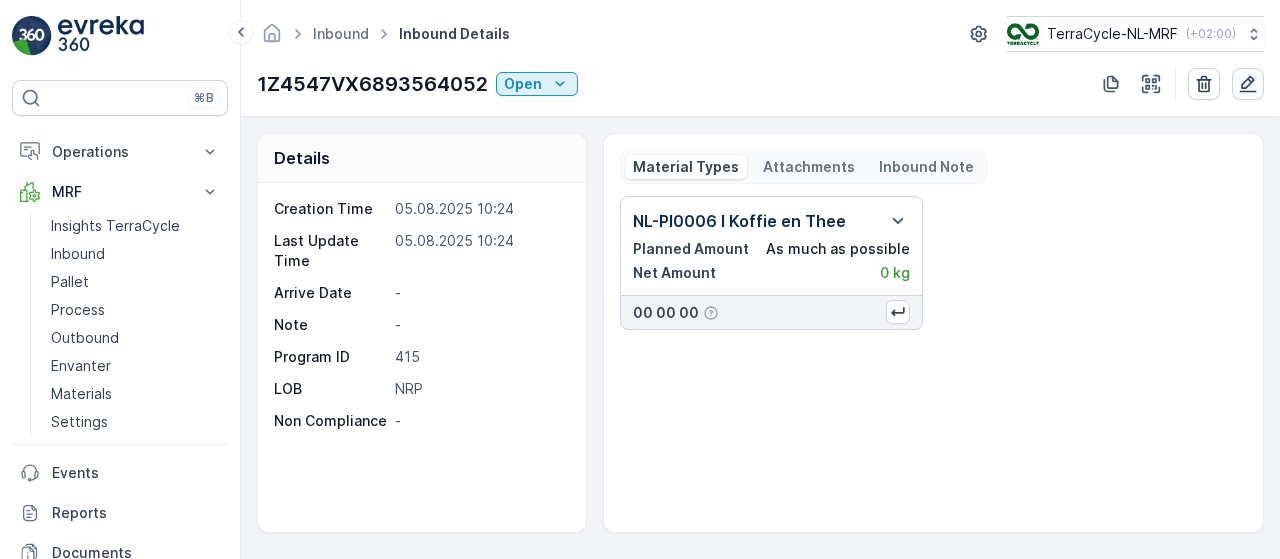 click 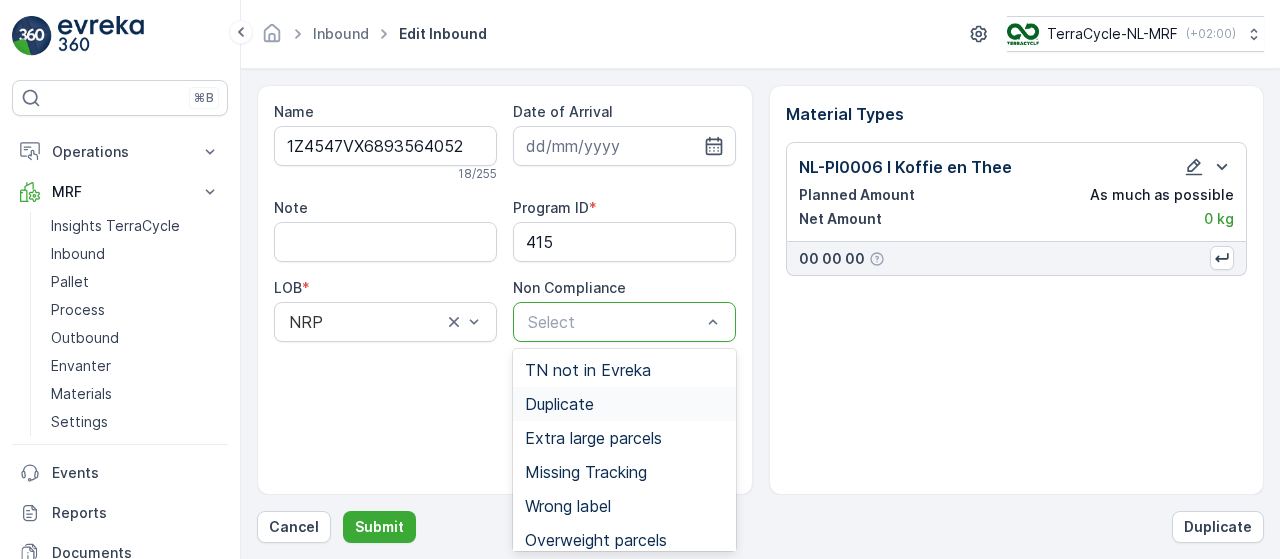 scroll, scrollTop: 111, scrollLeft: 0, axis: vertical 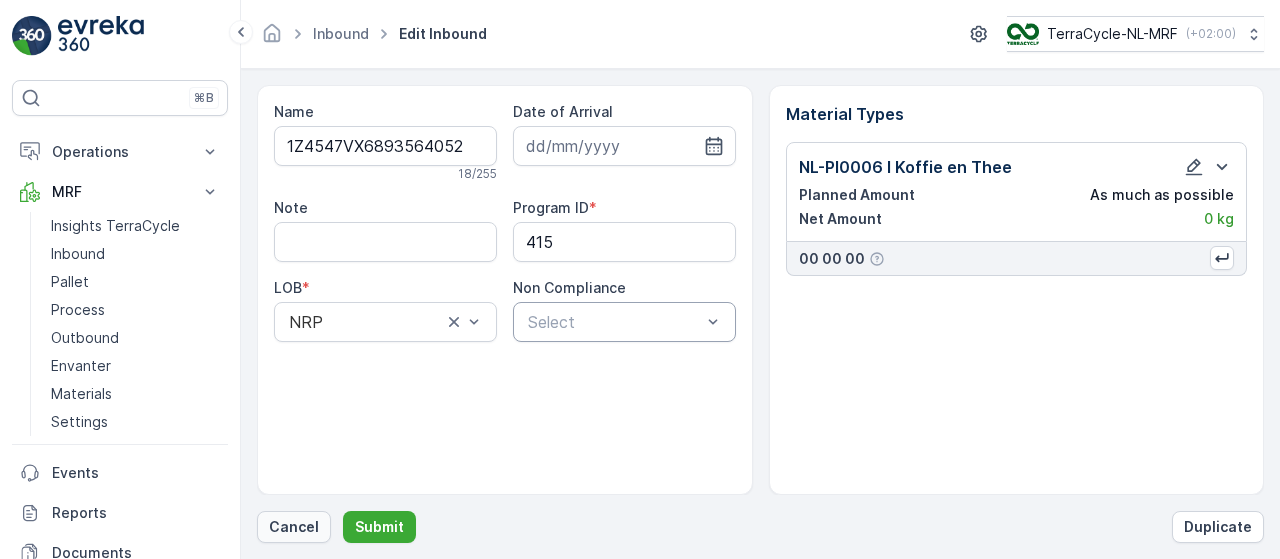click on "Cancel" at bounding box center [294, 527] 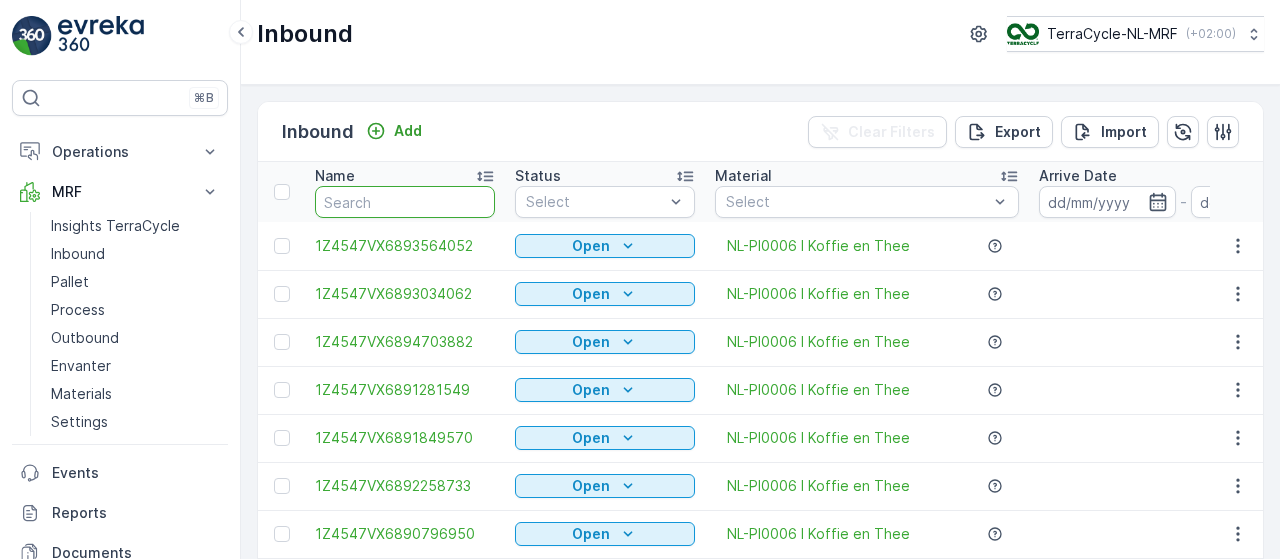click at bounding box center [405, 202] 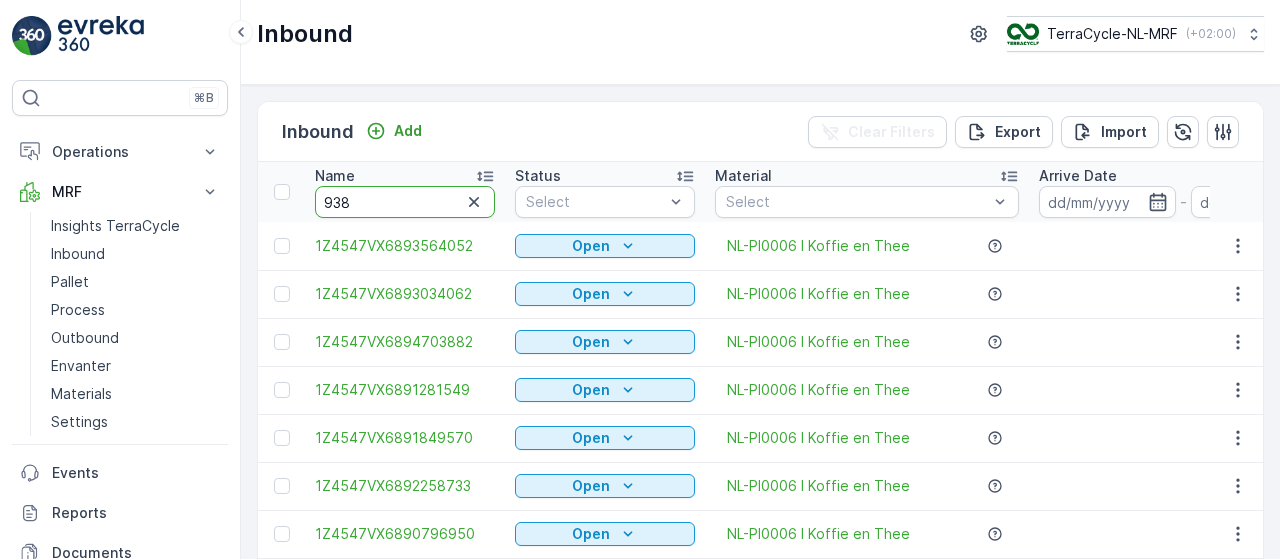 type on "9383" 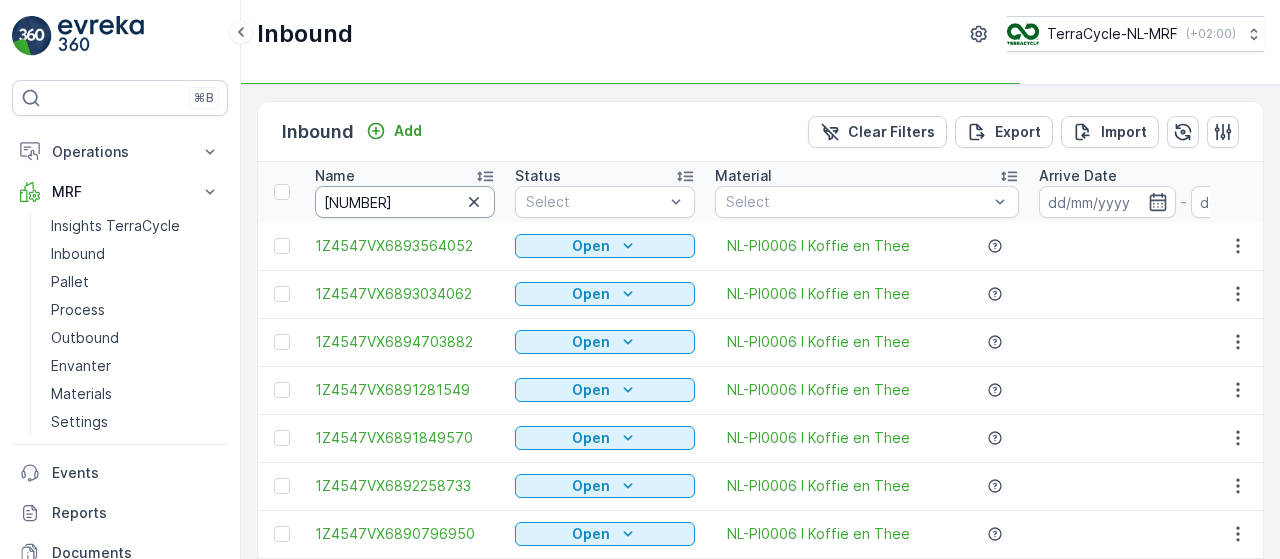 click on "9383" at bounding box center [405, 202] 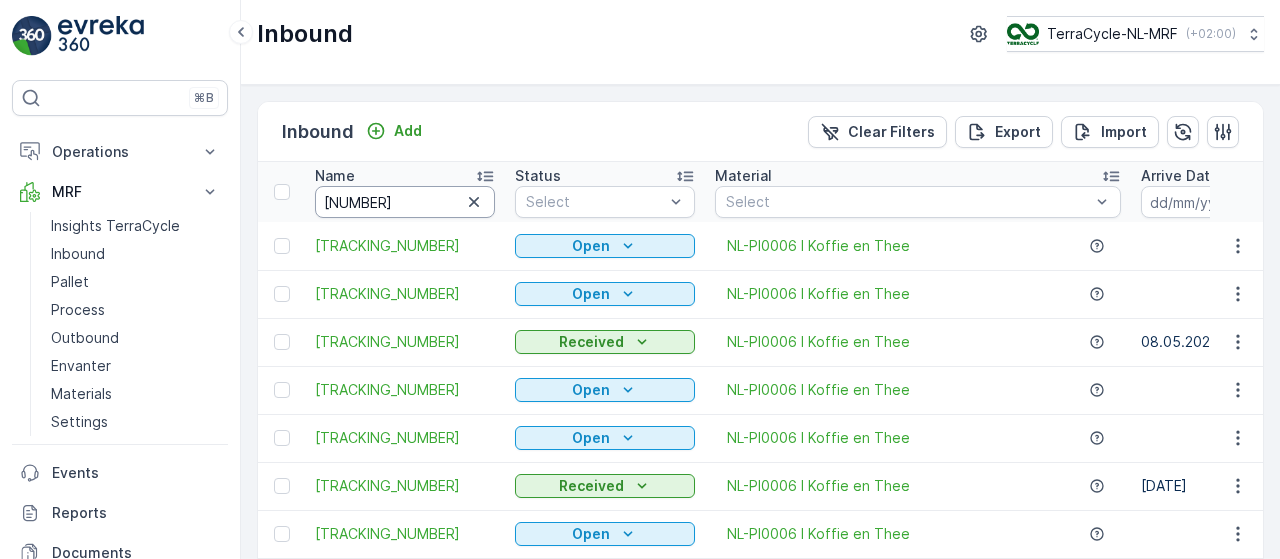 click on "9383" at bounding box center [405, 202] 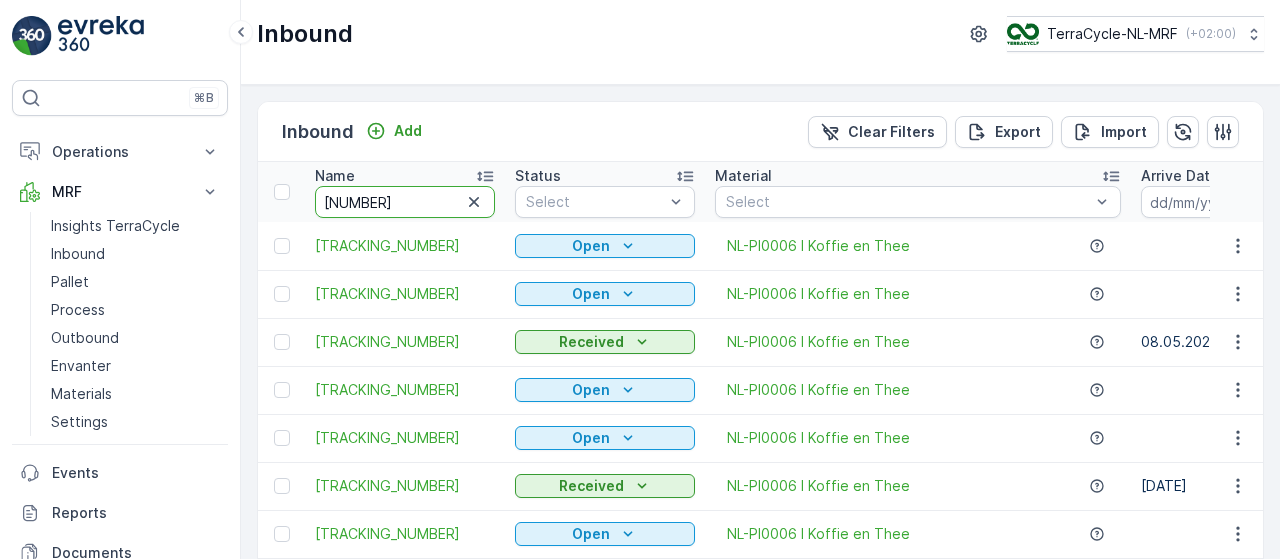 type on "93832861" 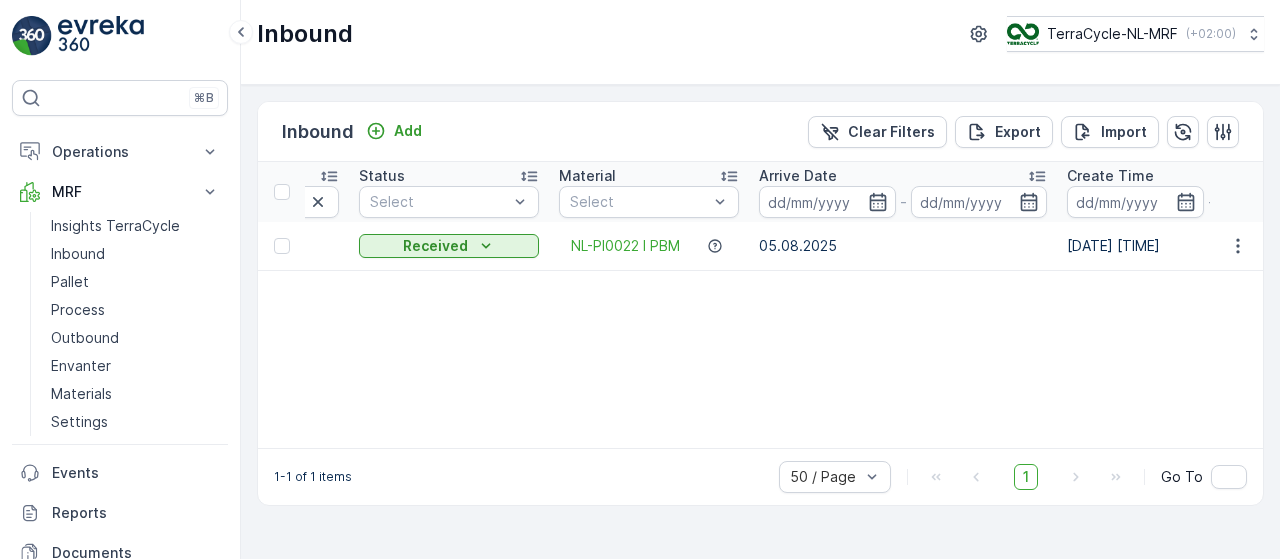 scroll, scrollTop: 0, scrollLeft: 0, axis: both 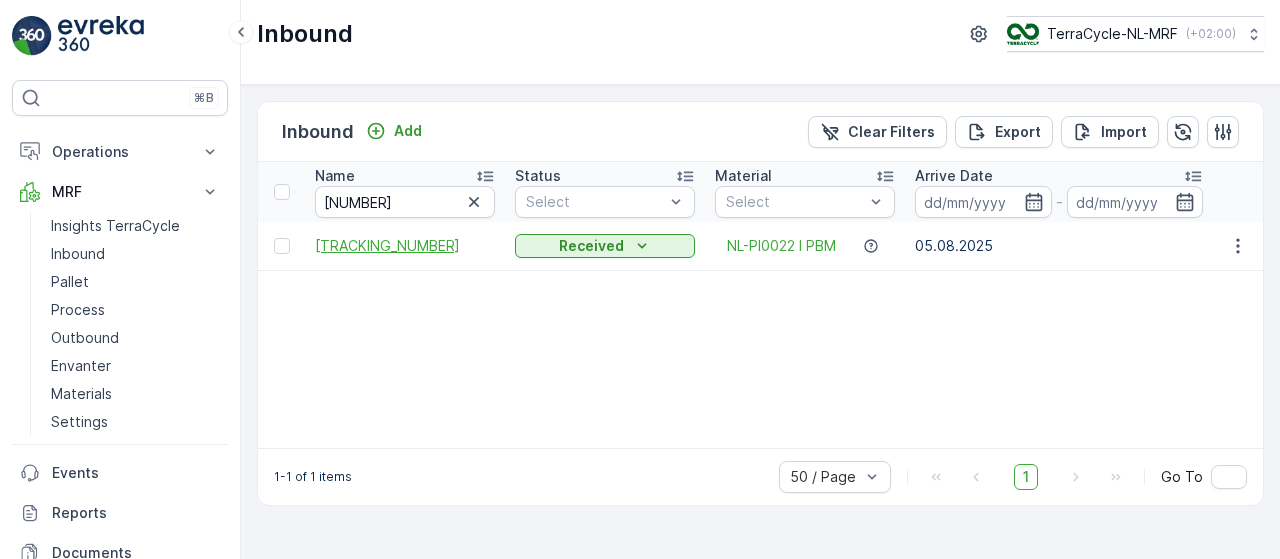 click on "[TRACKING_NUMBER]" at bounding box center (405, 246) 